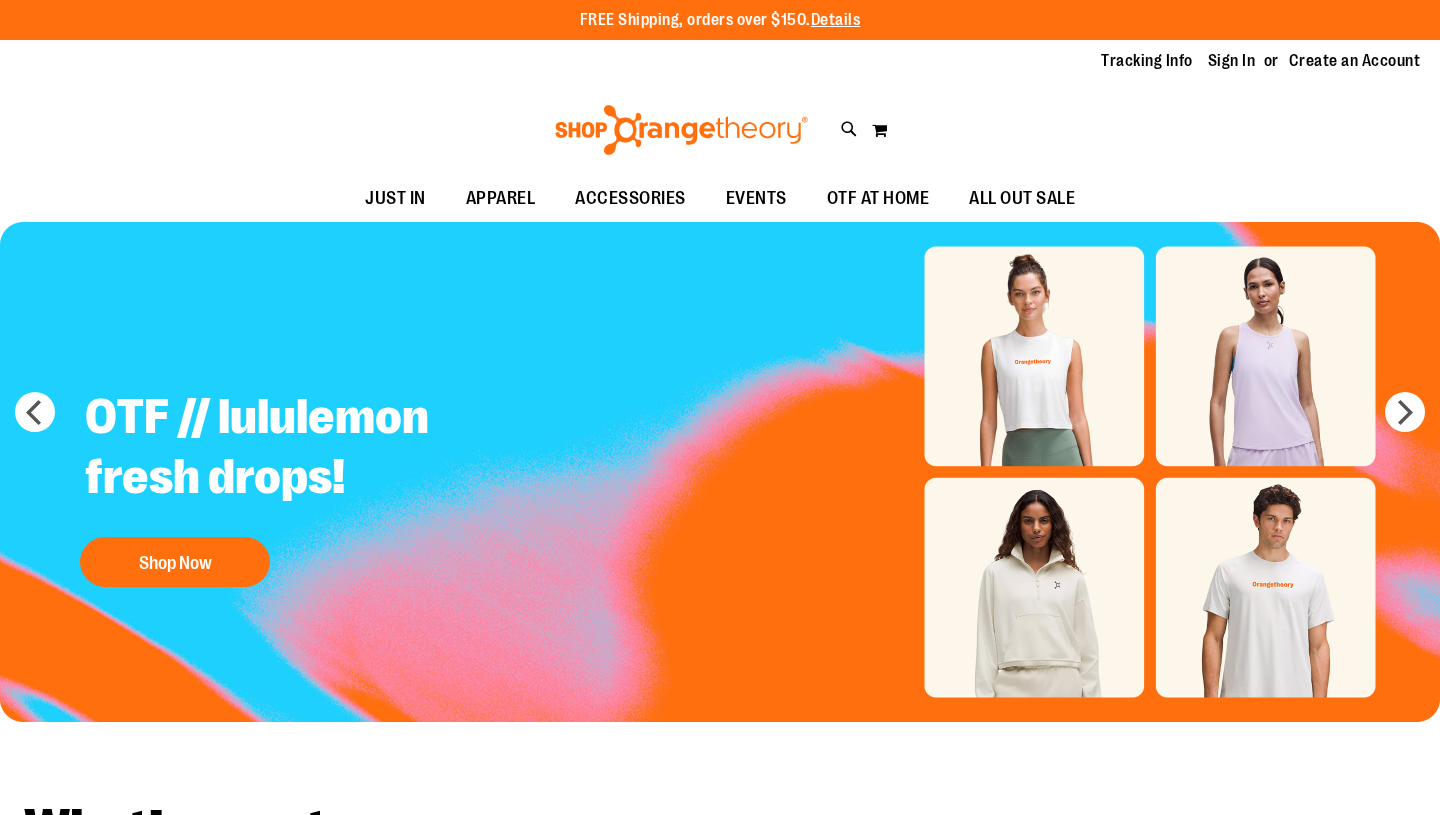 scroll, scrollTop: 0, scrollLeft: 0, axis: both 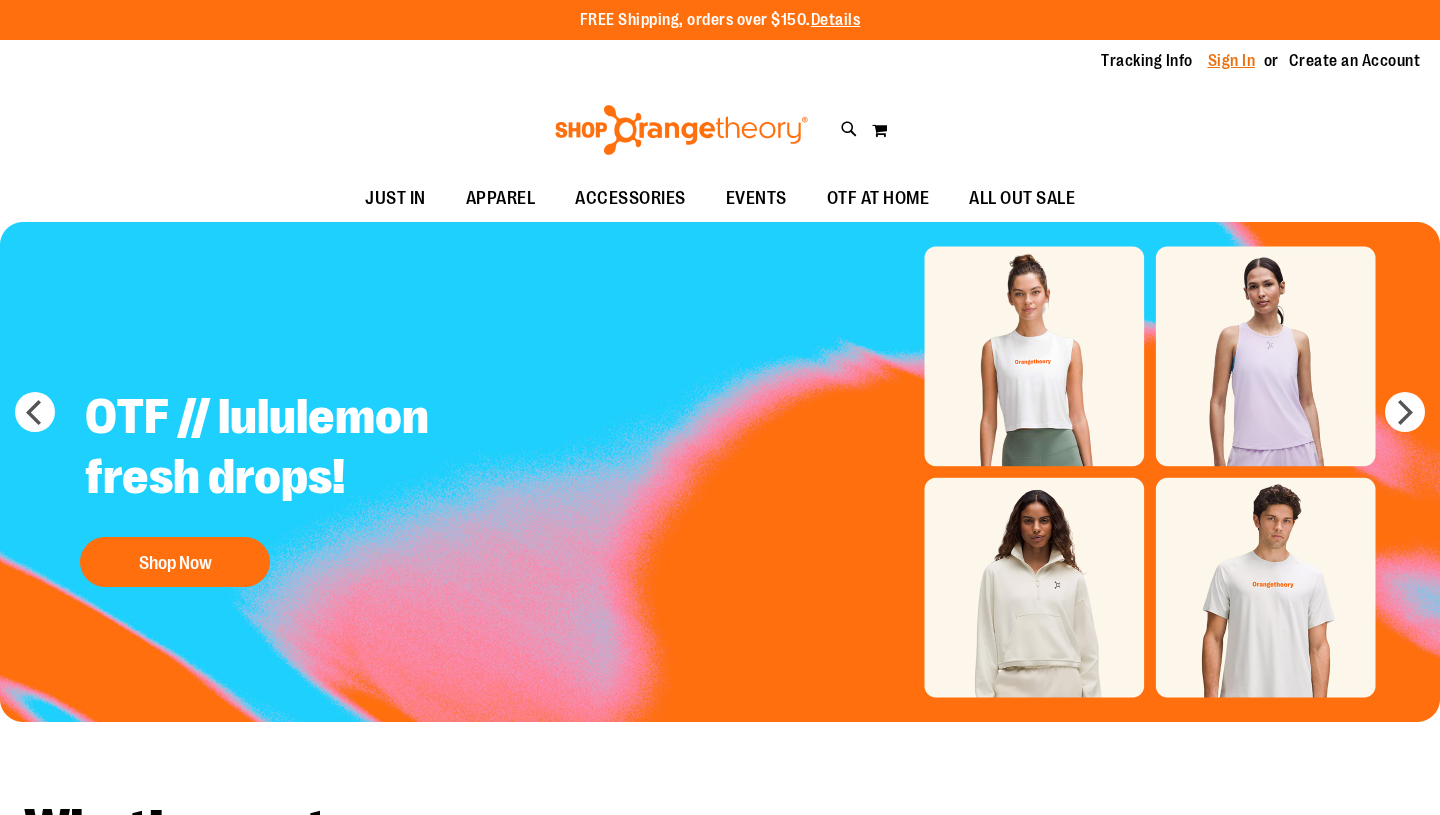 type on "**********" 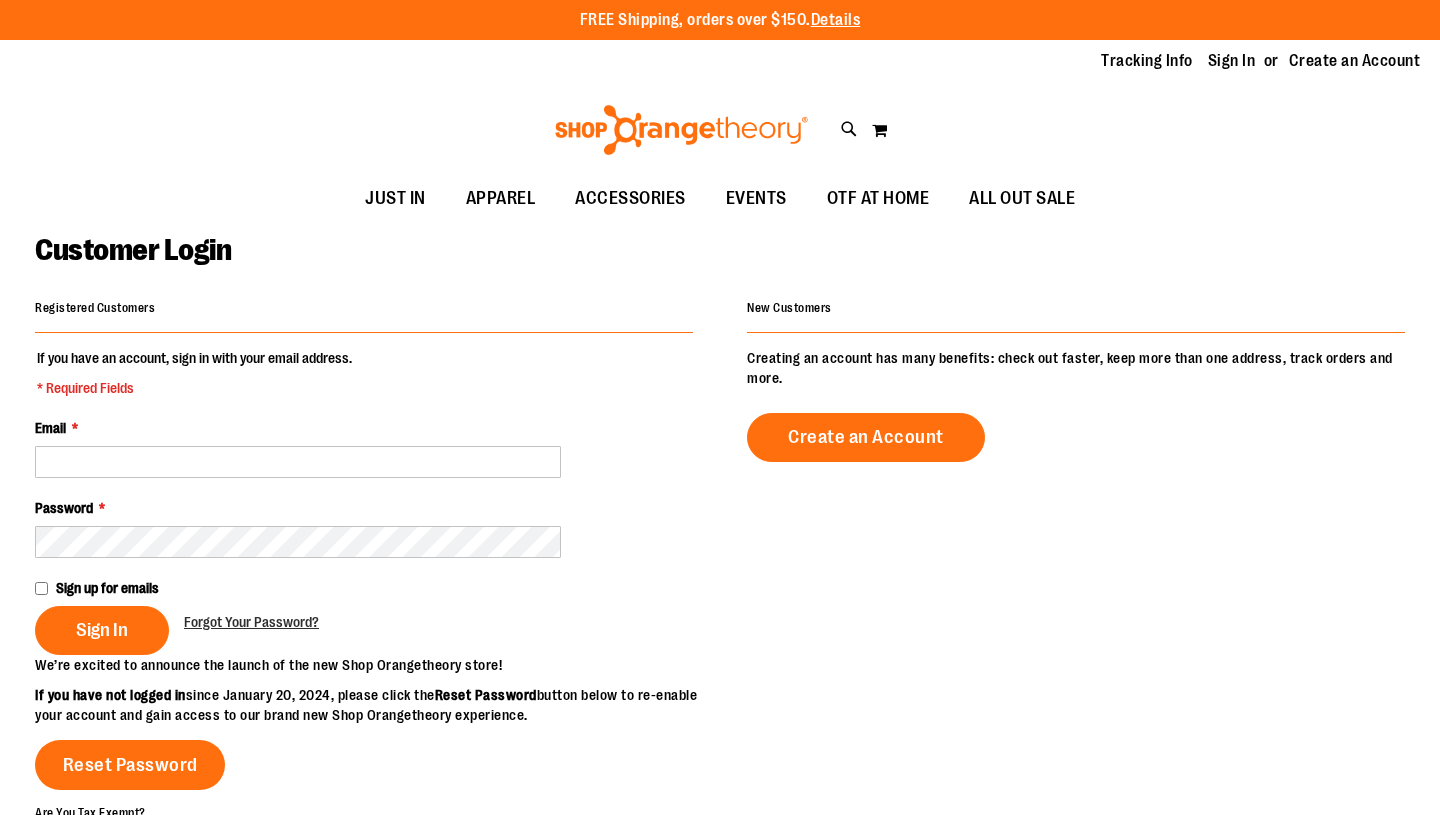 scroll, scrollTop: 0, scrollLeft: 0, axis: both 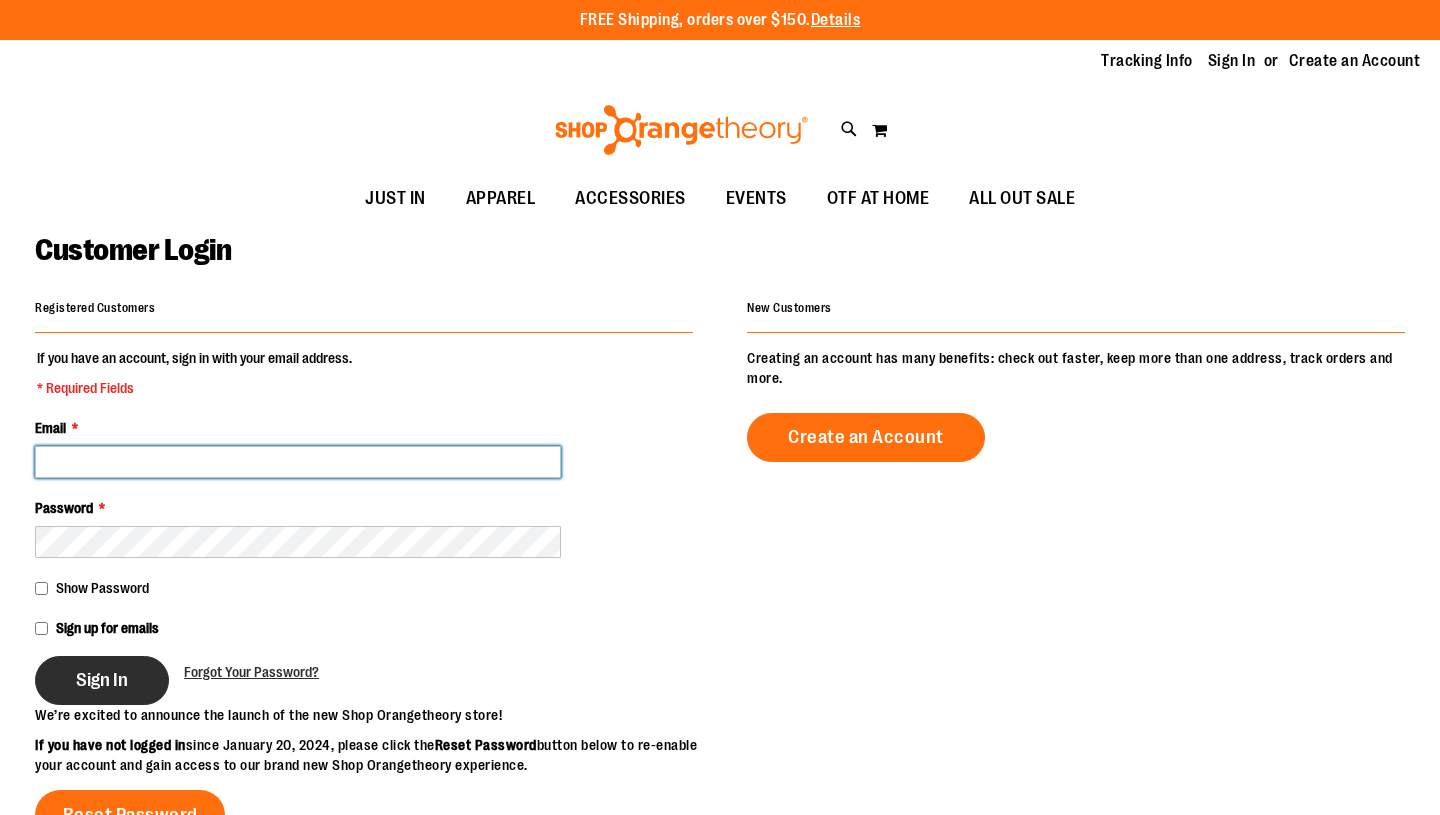 type on "**********" 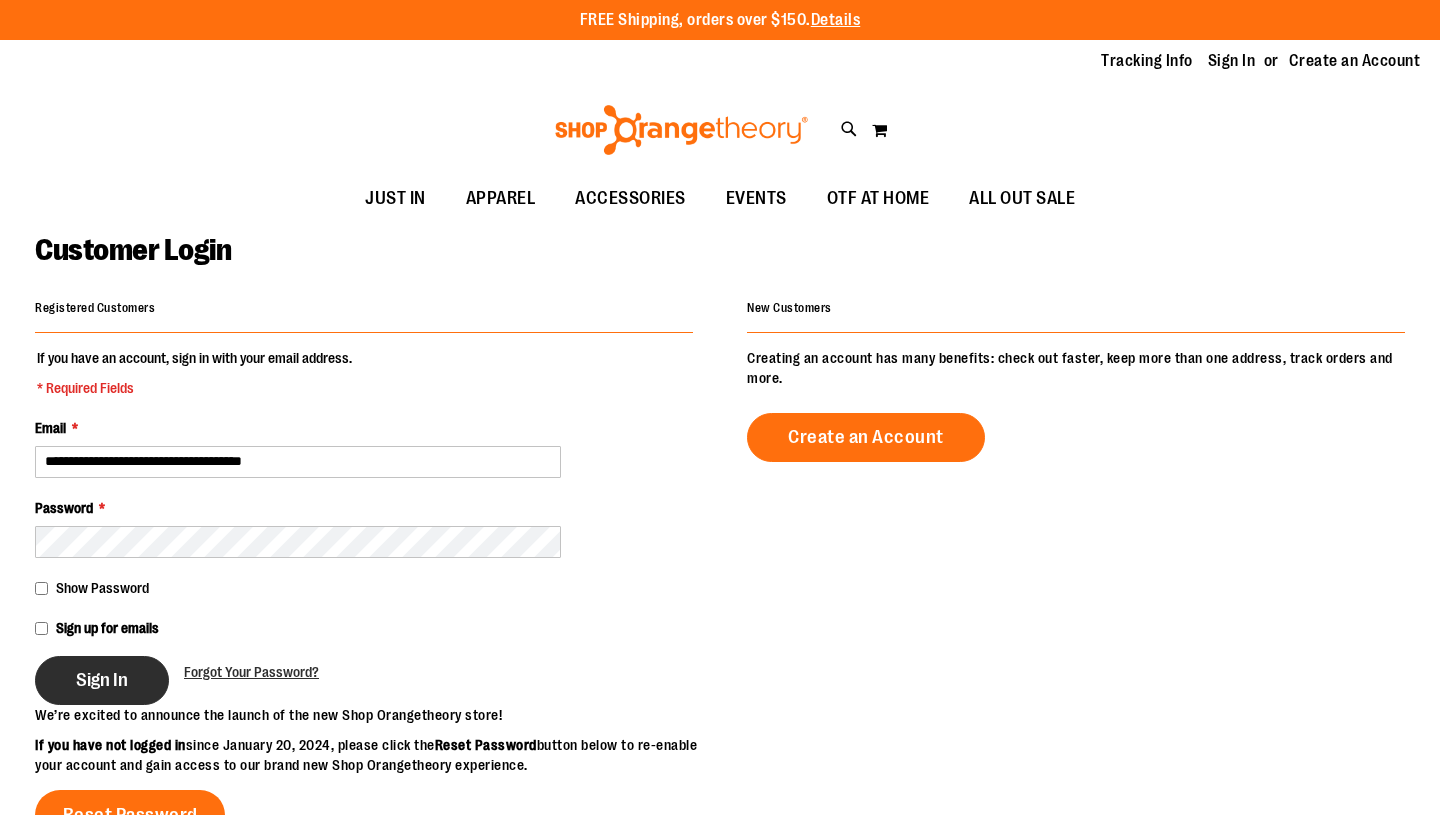 type on "**********" 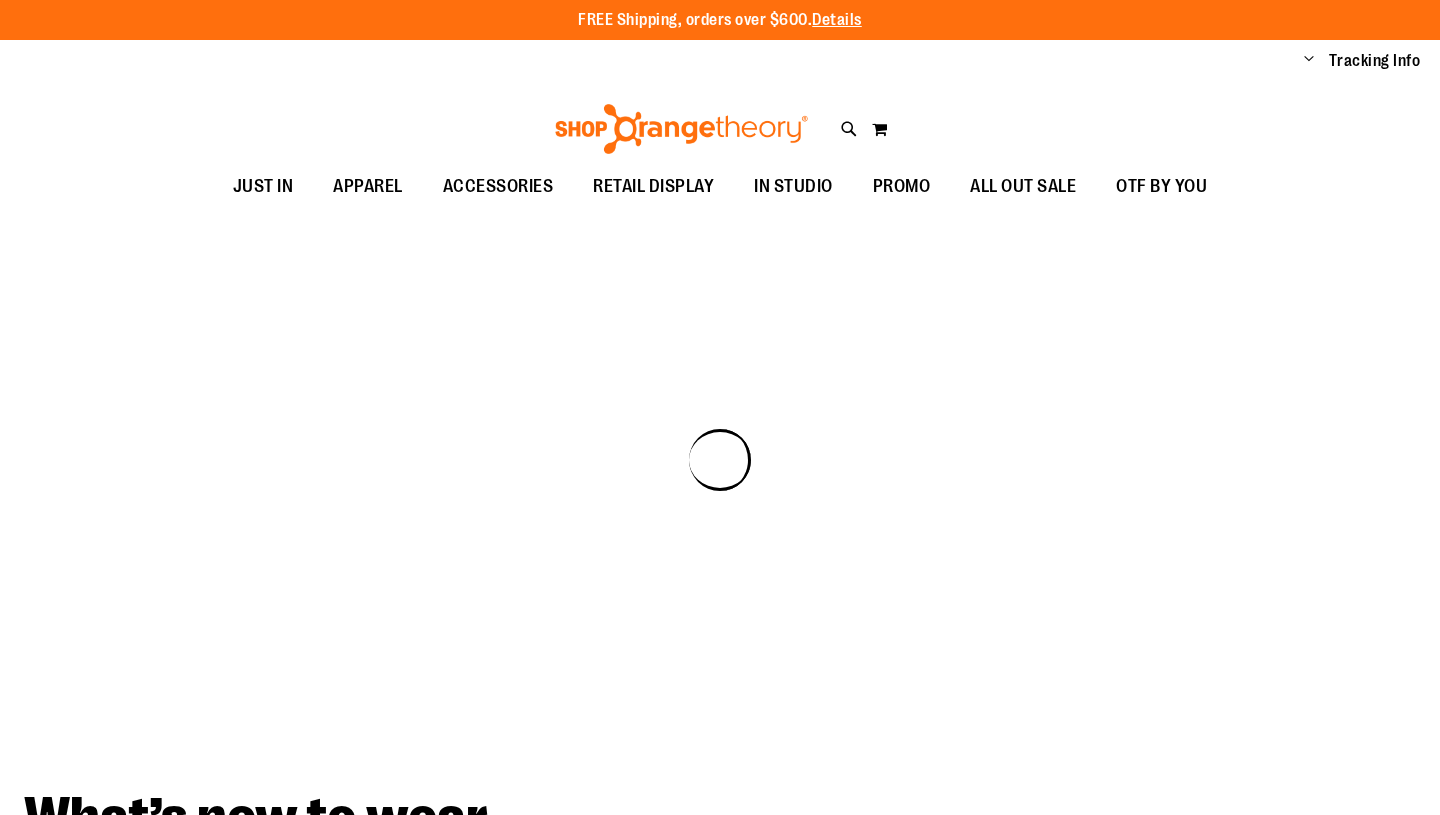 scroll, scrollTop: 0, scrollLeft: 0, axis: both 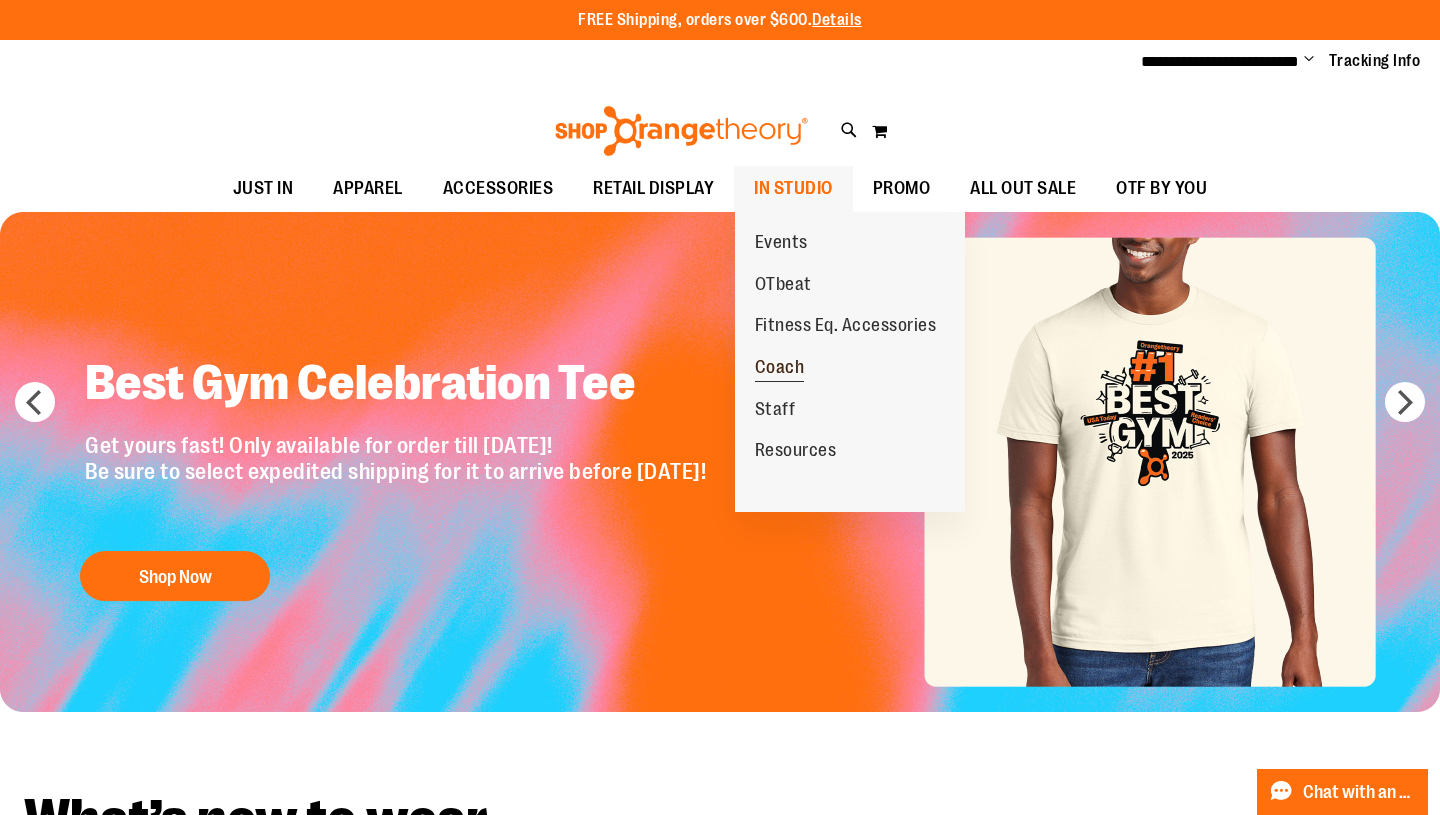 type on "**********" 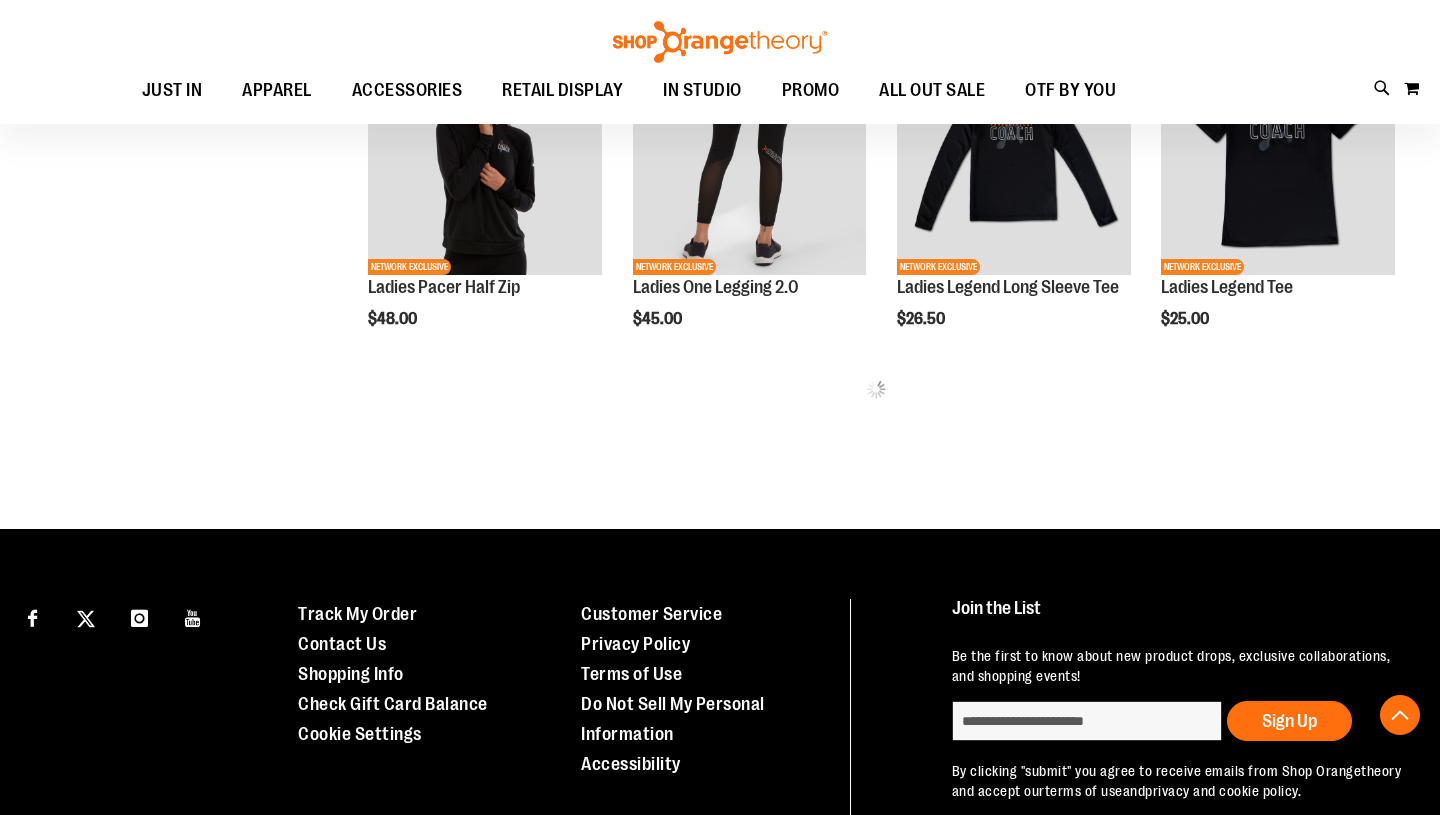 scroll, scrollTop: 846, scrollLeft: 0, axis: vertical 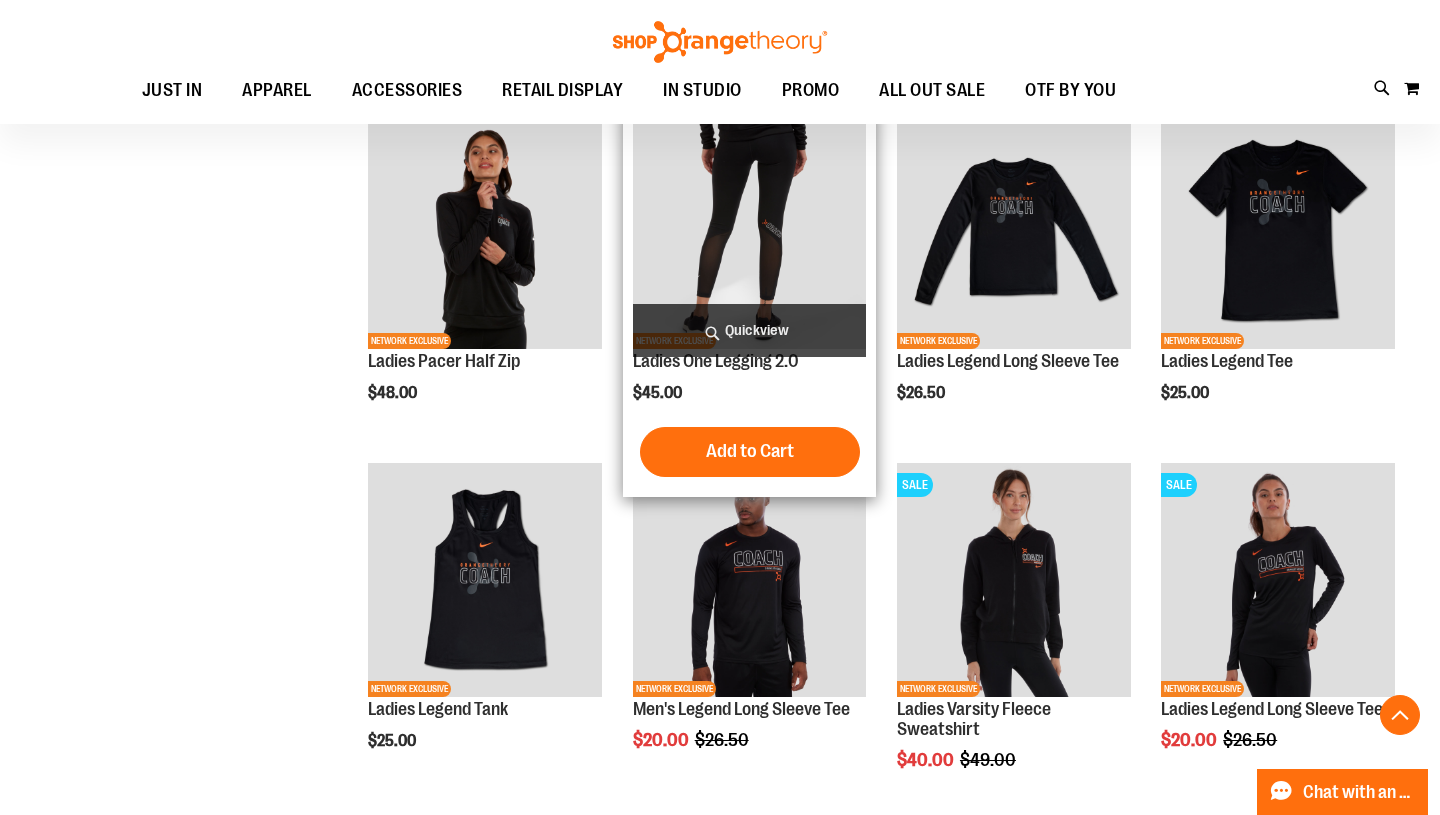 type on "**********" 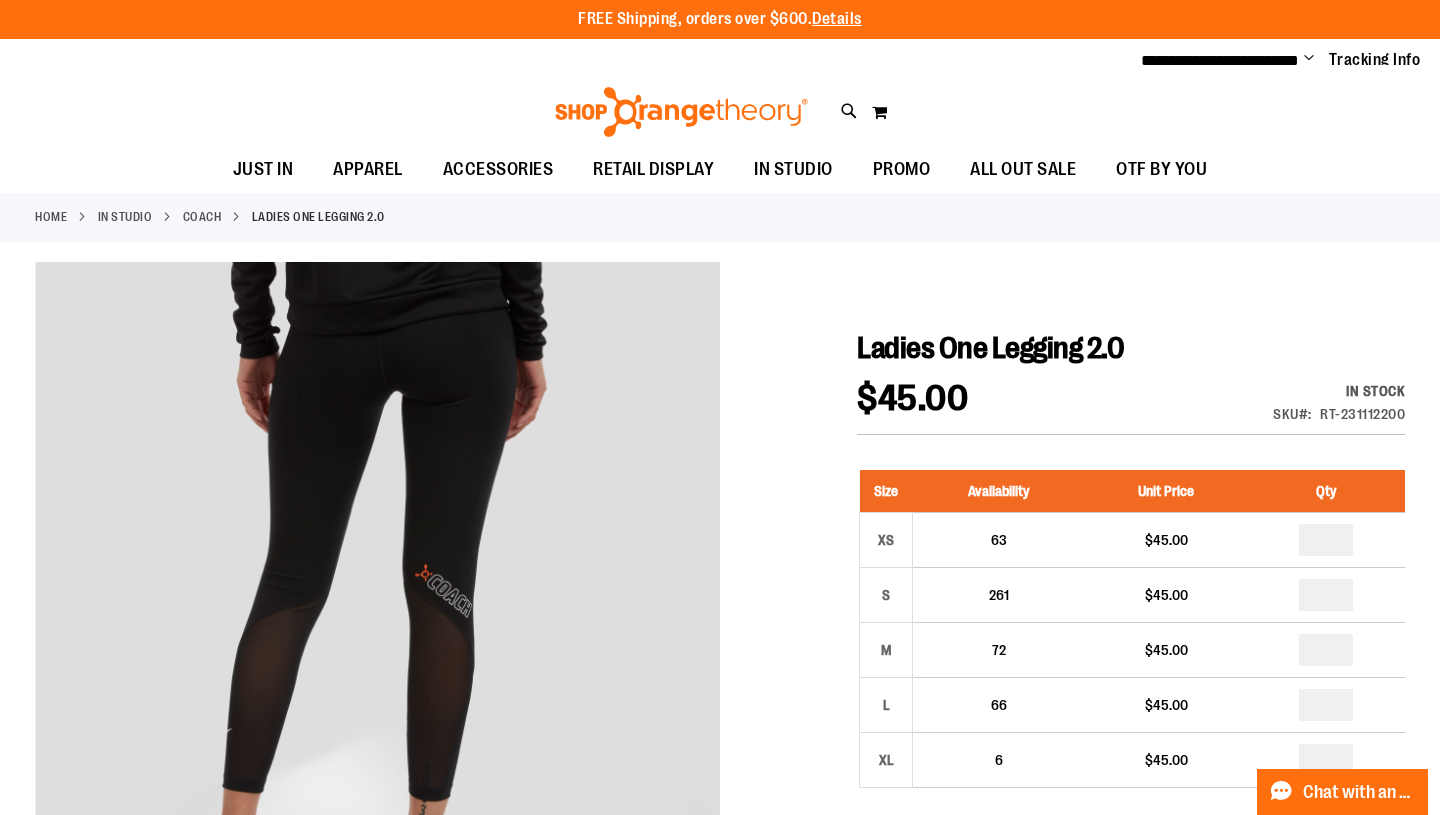 scroll, scrollTop: 0, scrollLeft: 0, axis: both 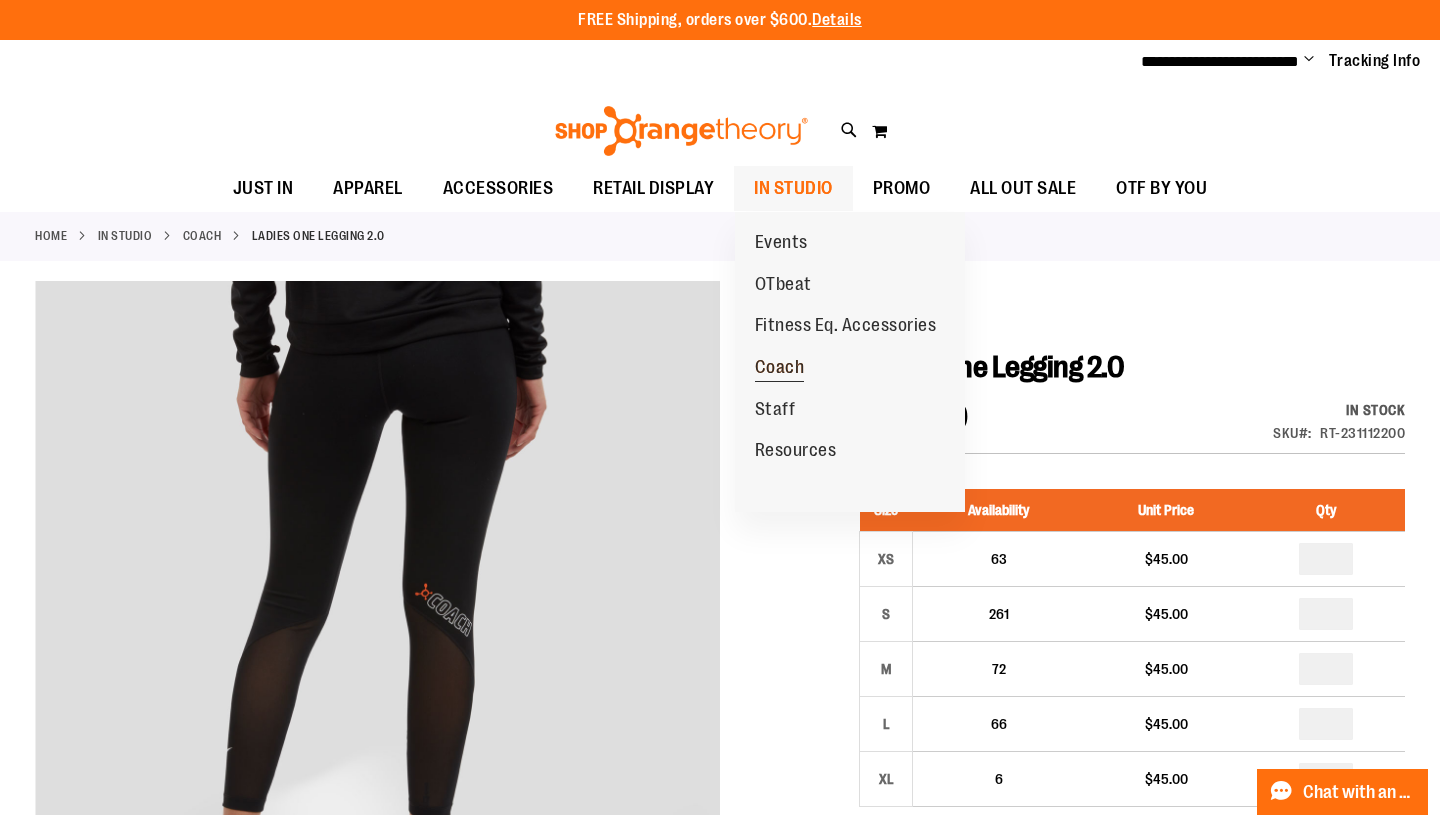 type on "**********" 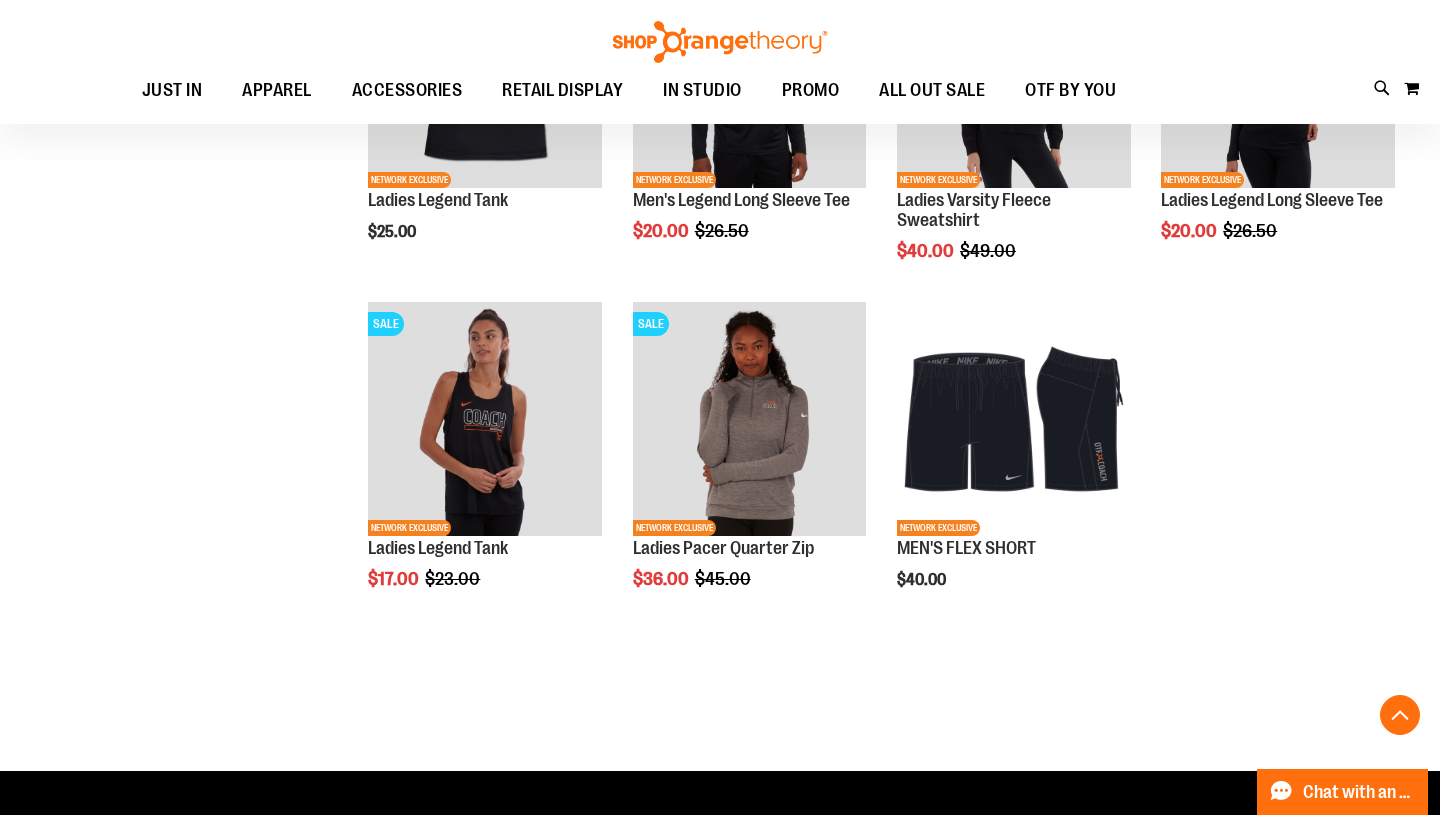 scroll, scrollTop: 1488, scrollLeft: 0, axis: vertical 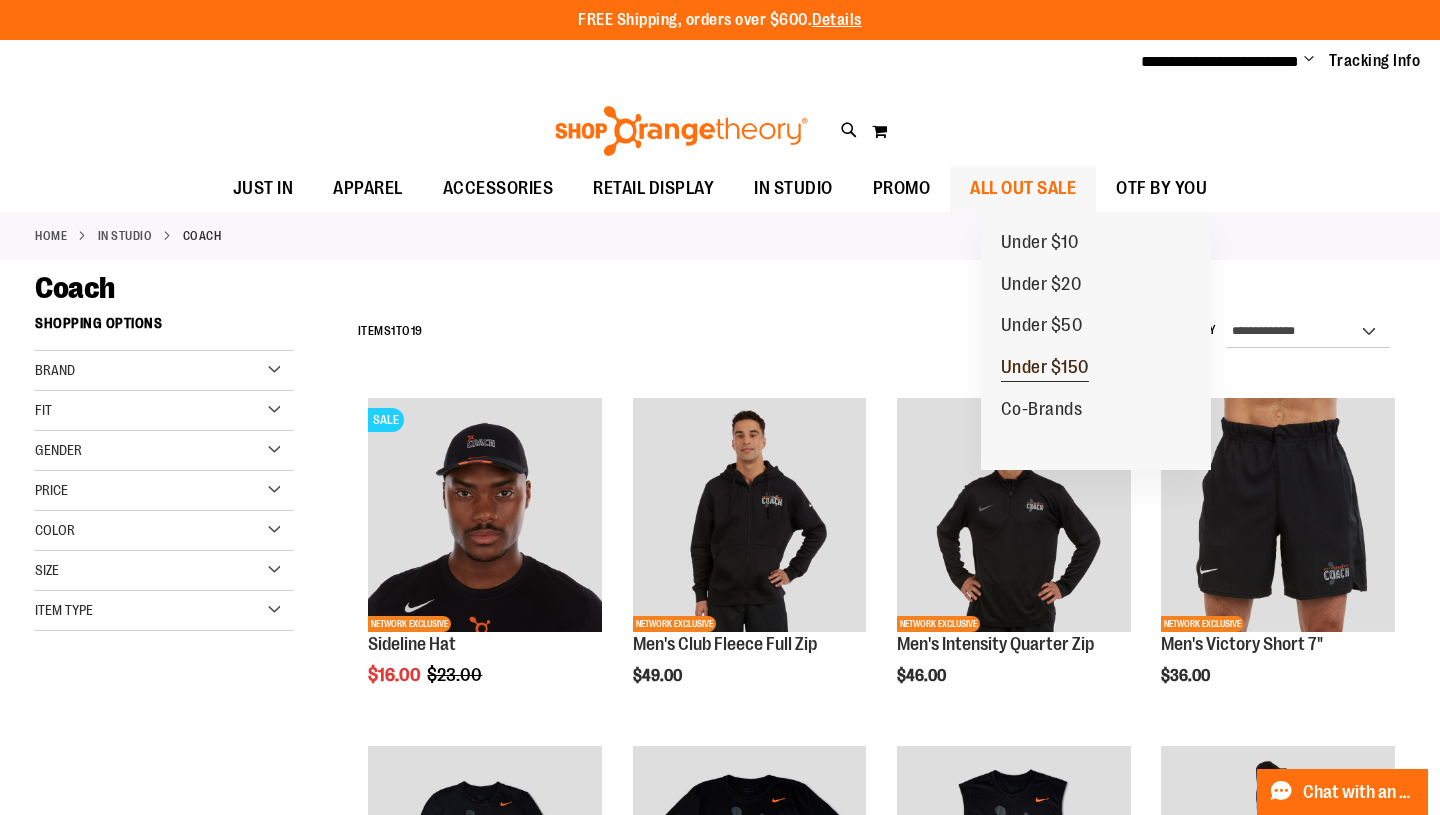 type on "**********" 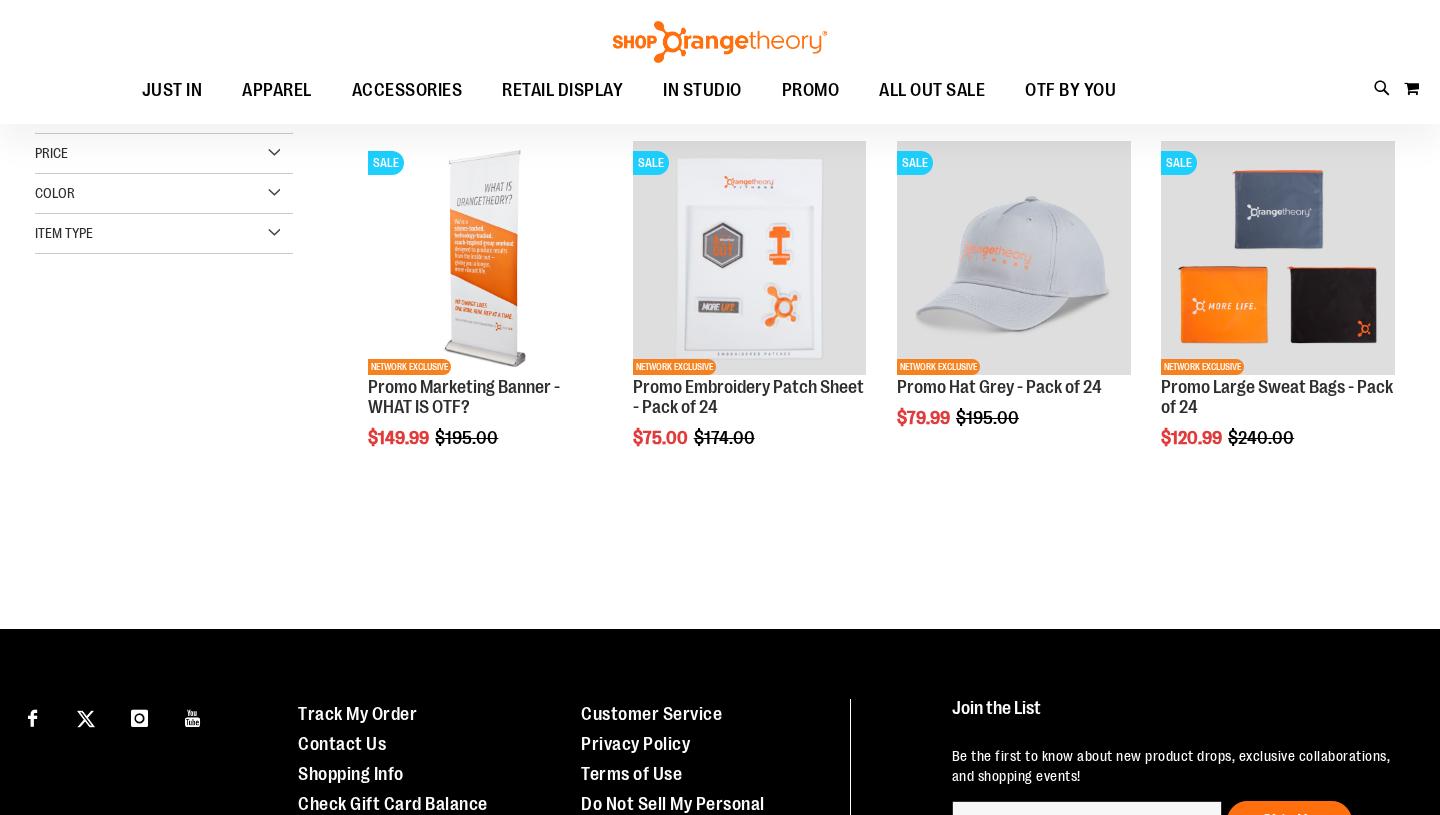 scroll, scrollTop: 0, scrollLeft: 0, axis: both 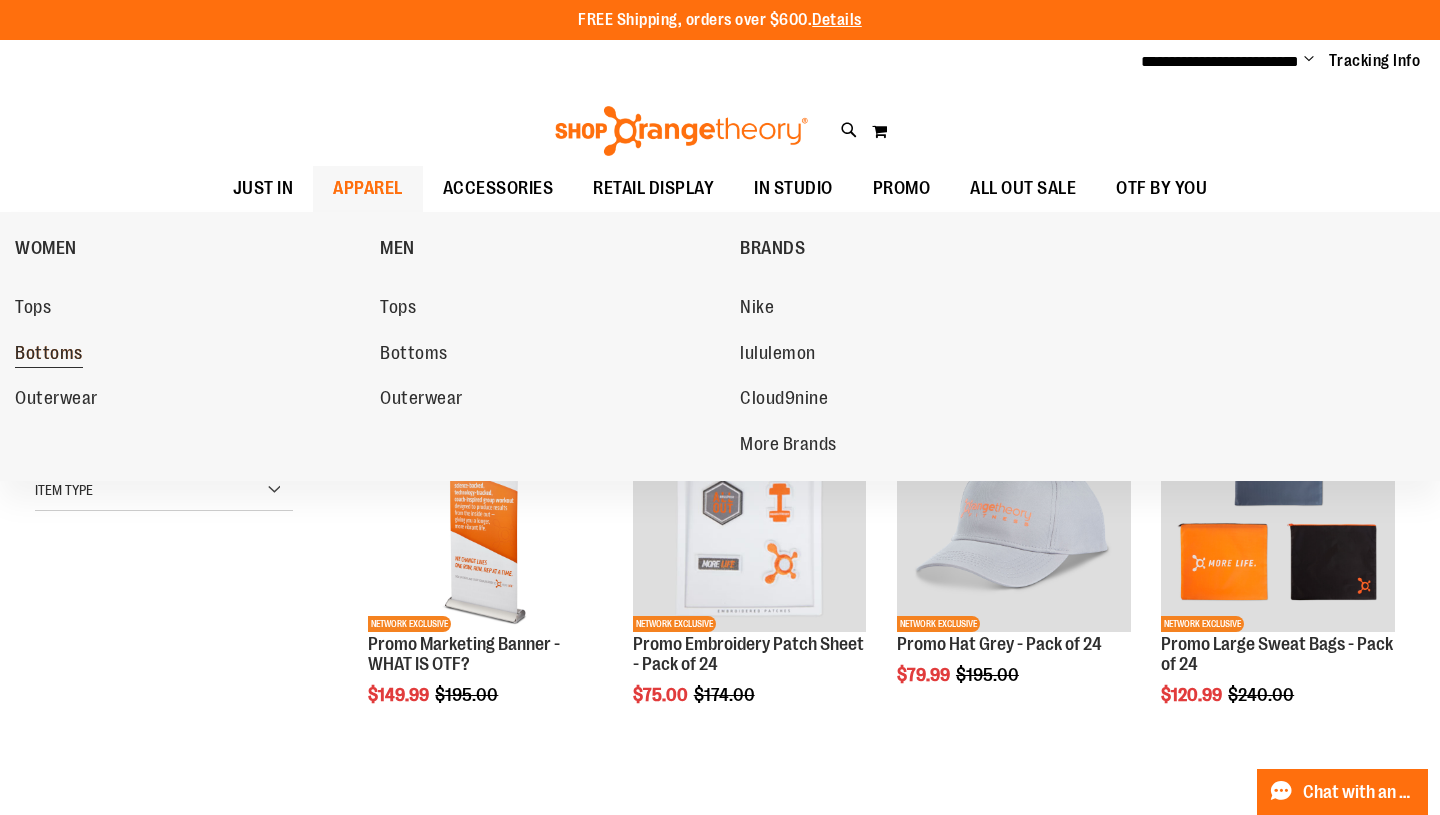 type on "**********" 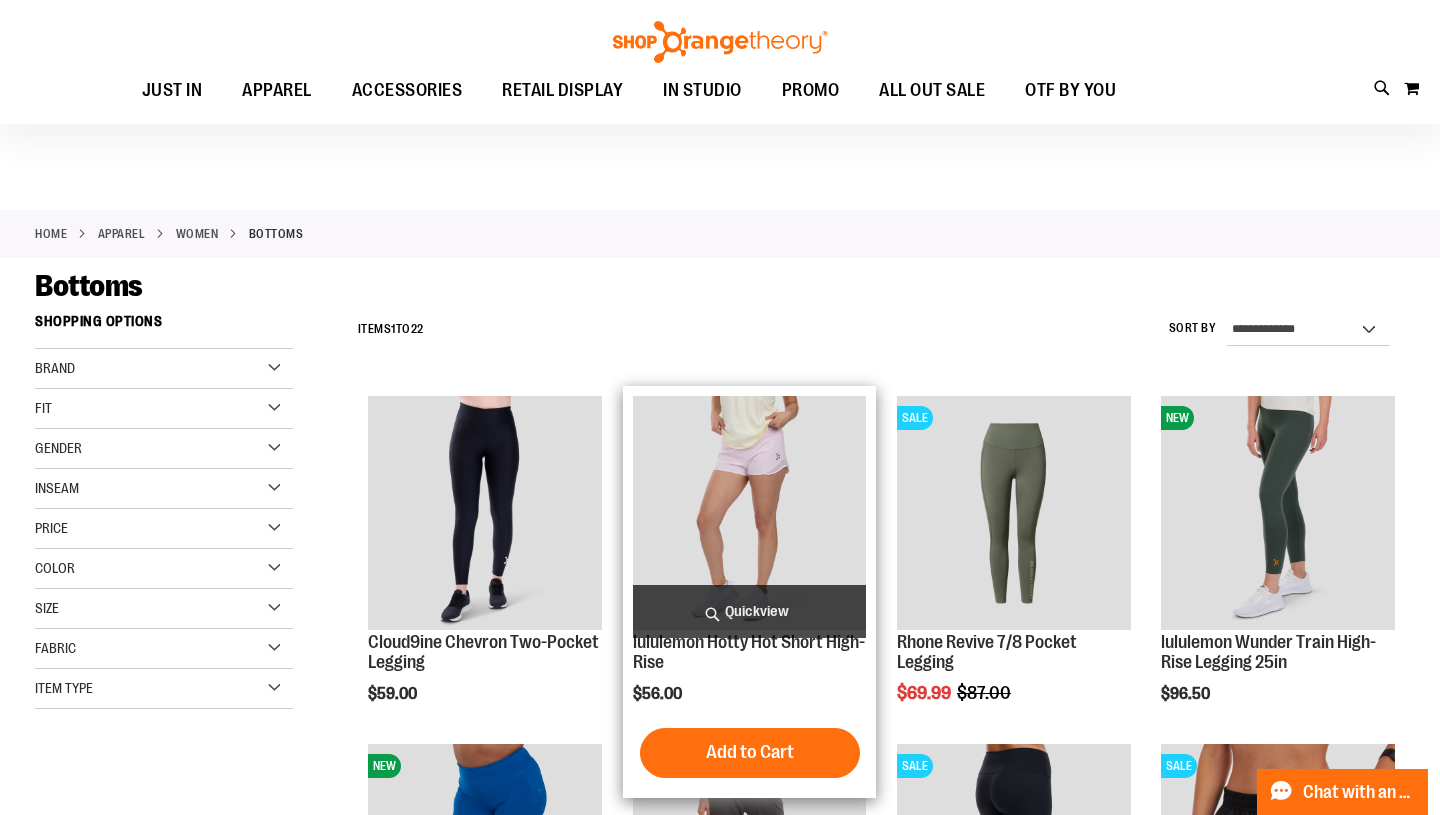 scroll, scrollTop: 131, scrollLeft: 0, axis: vertical 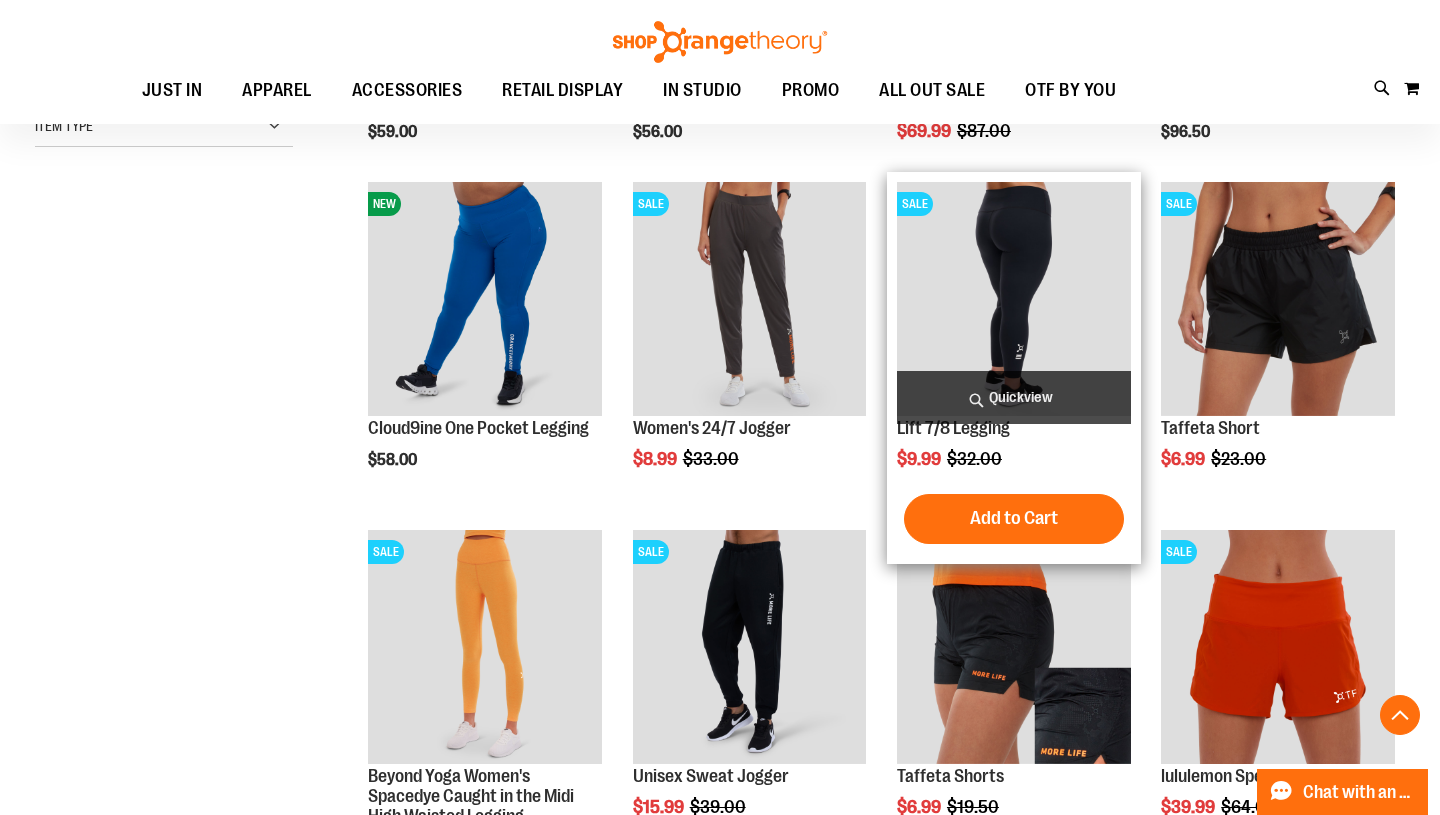 type on "**********" 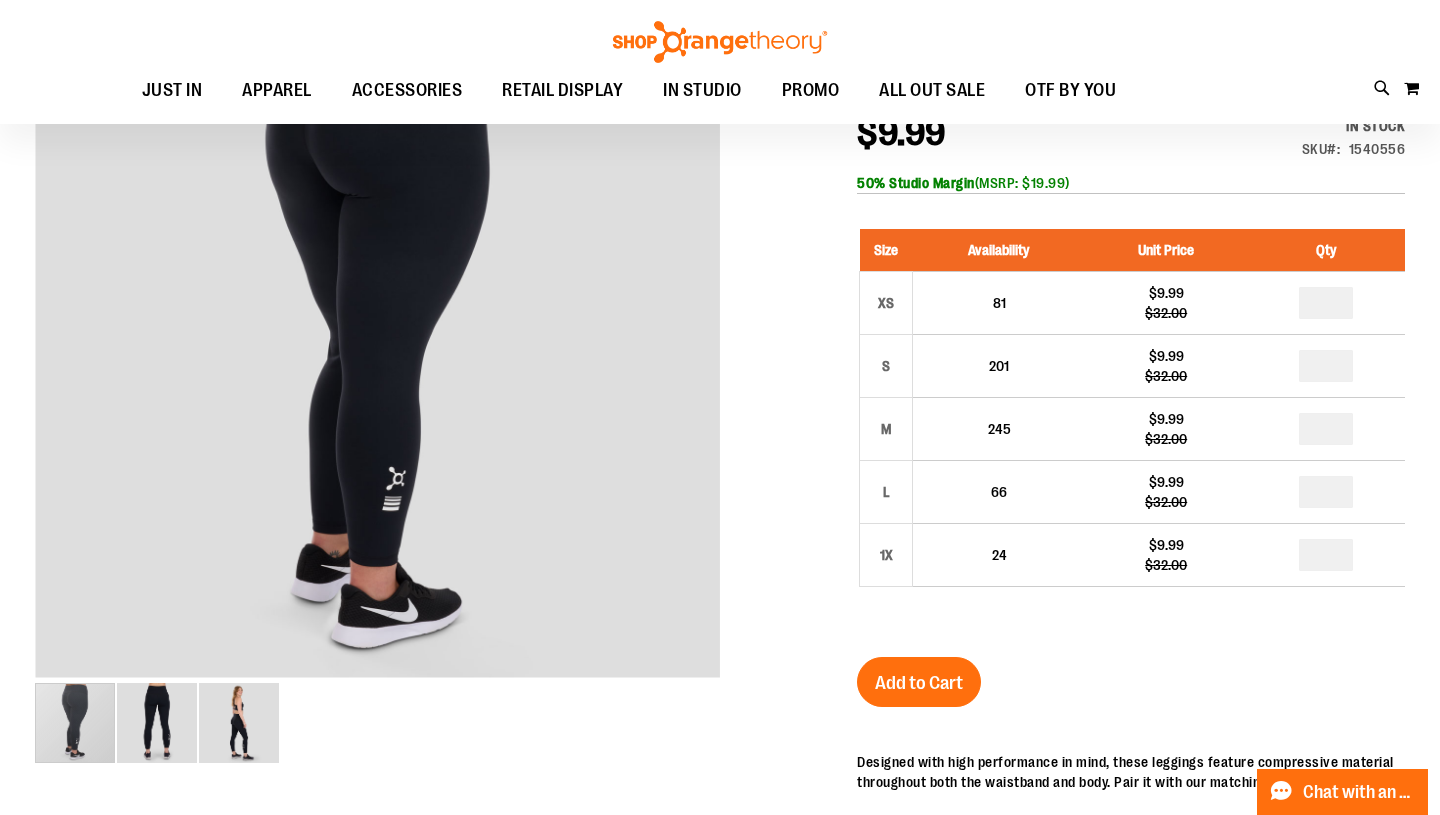 scroll, scrollTop: 47, scrollLeft: 0, axis: vertical 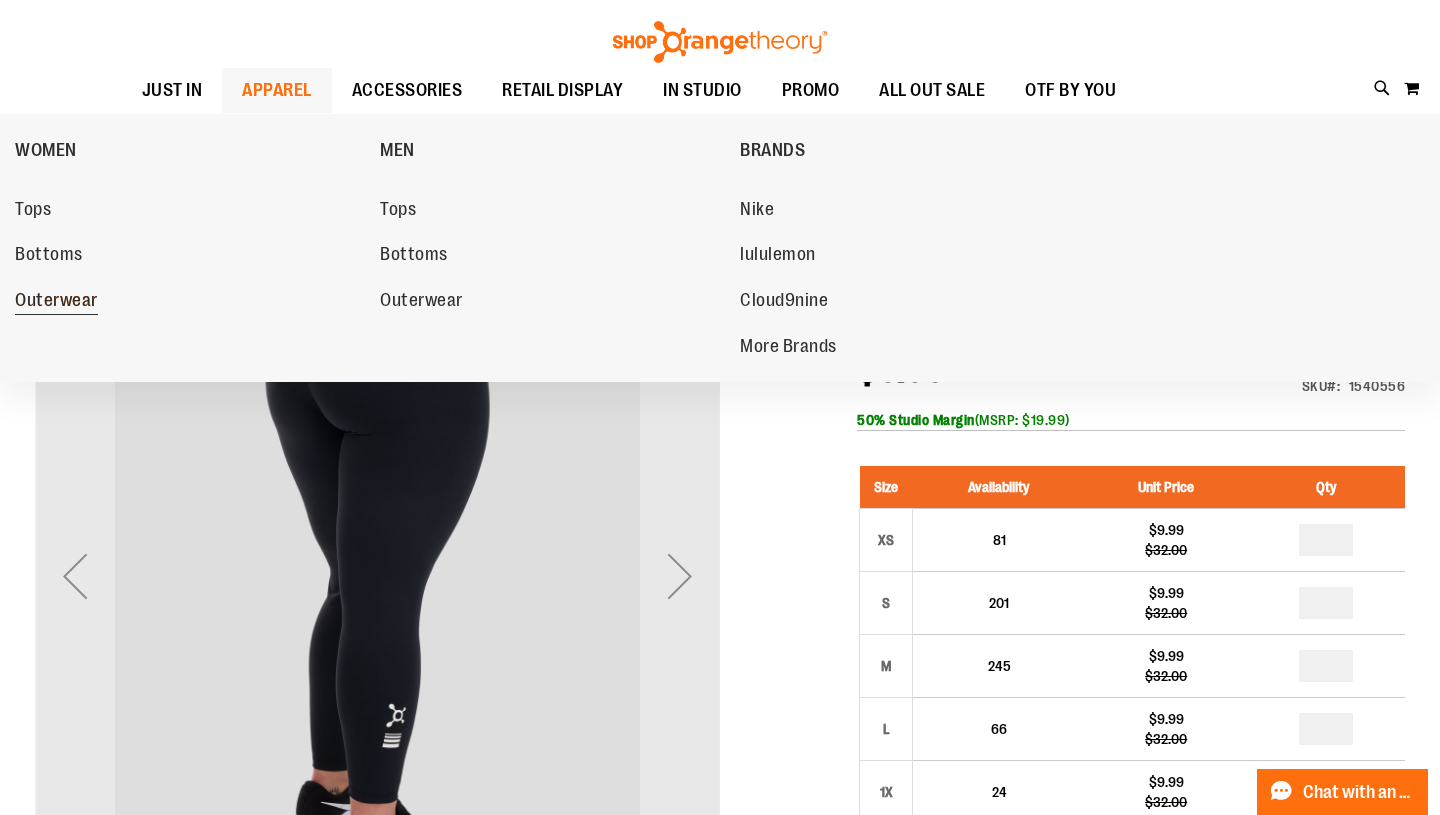 type on "**********" 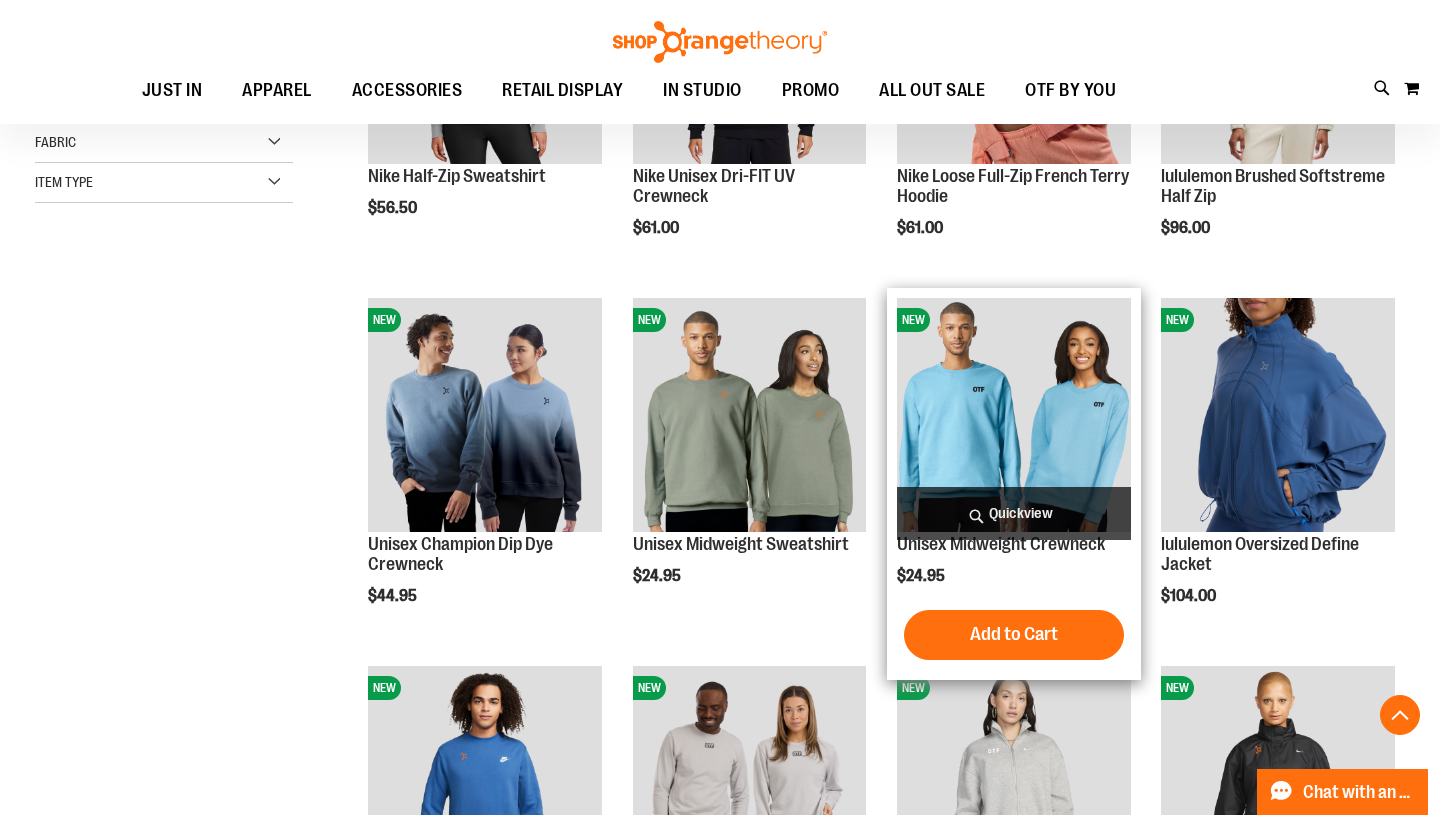 scroll, scrollTop: 473, scrollLeft: 0, axis: vertical 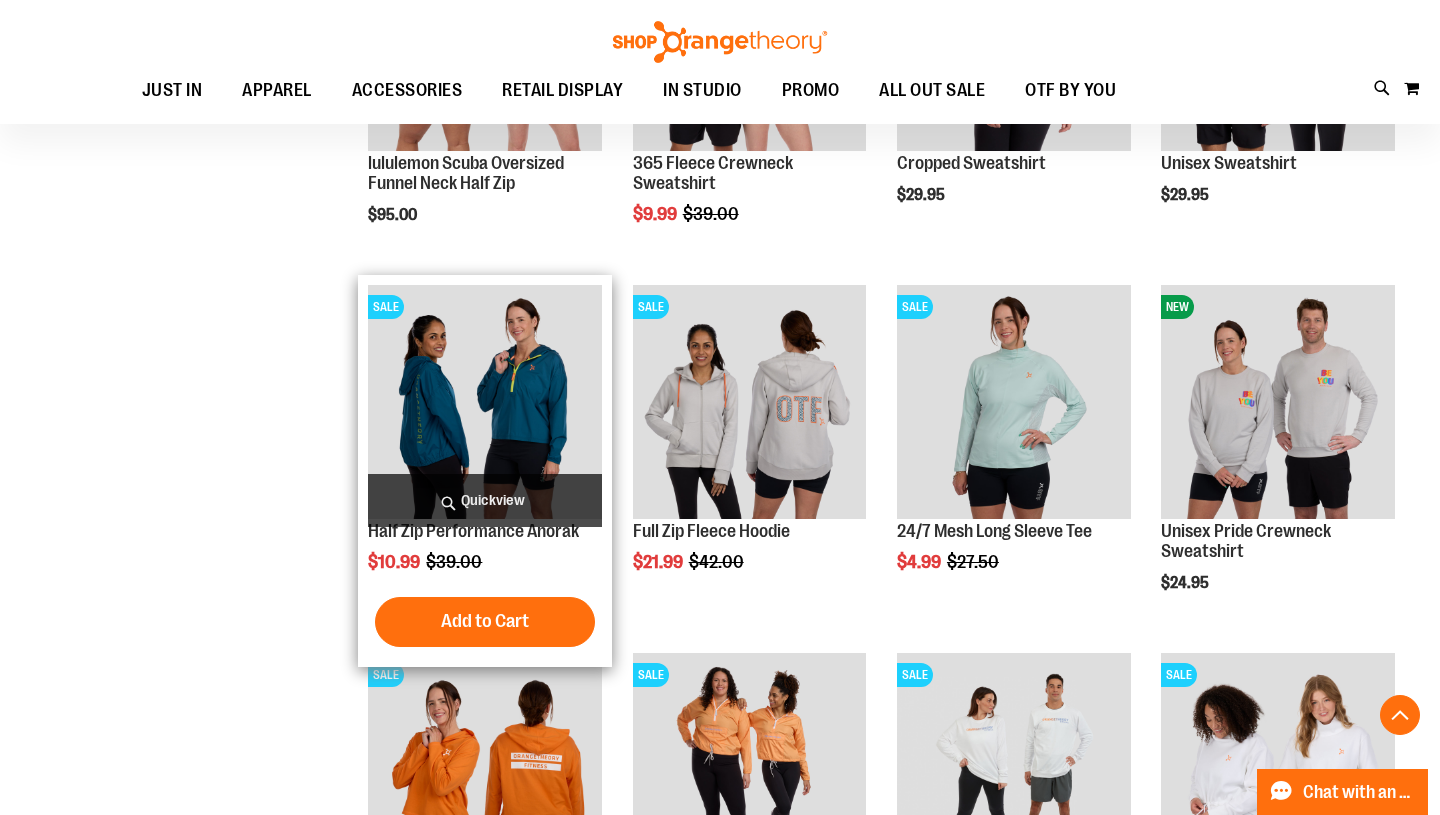 type on "**********" 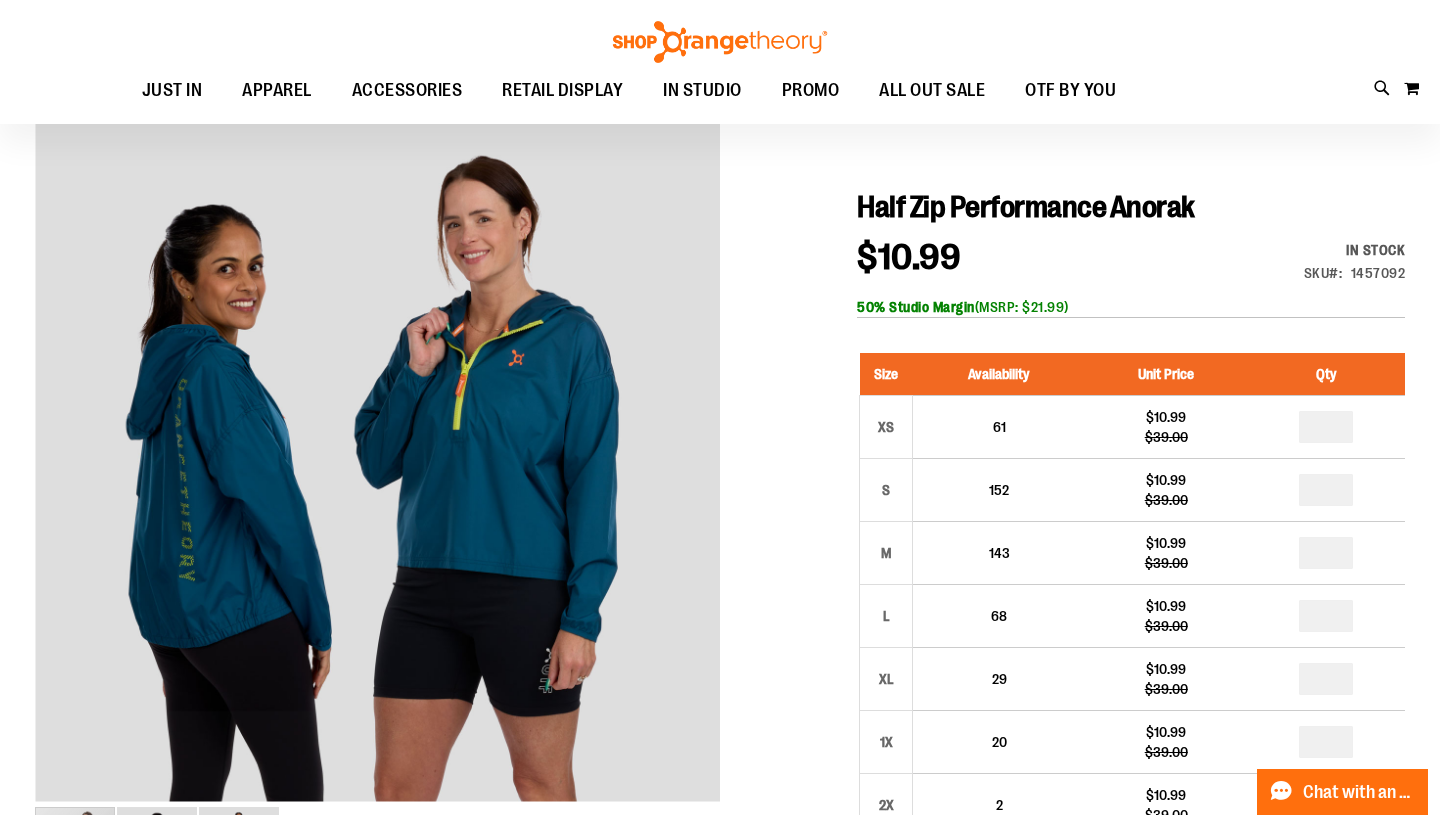 scroll, scrollTop: 146, scrollLeft: 0, axis: vertical 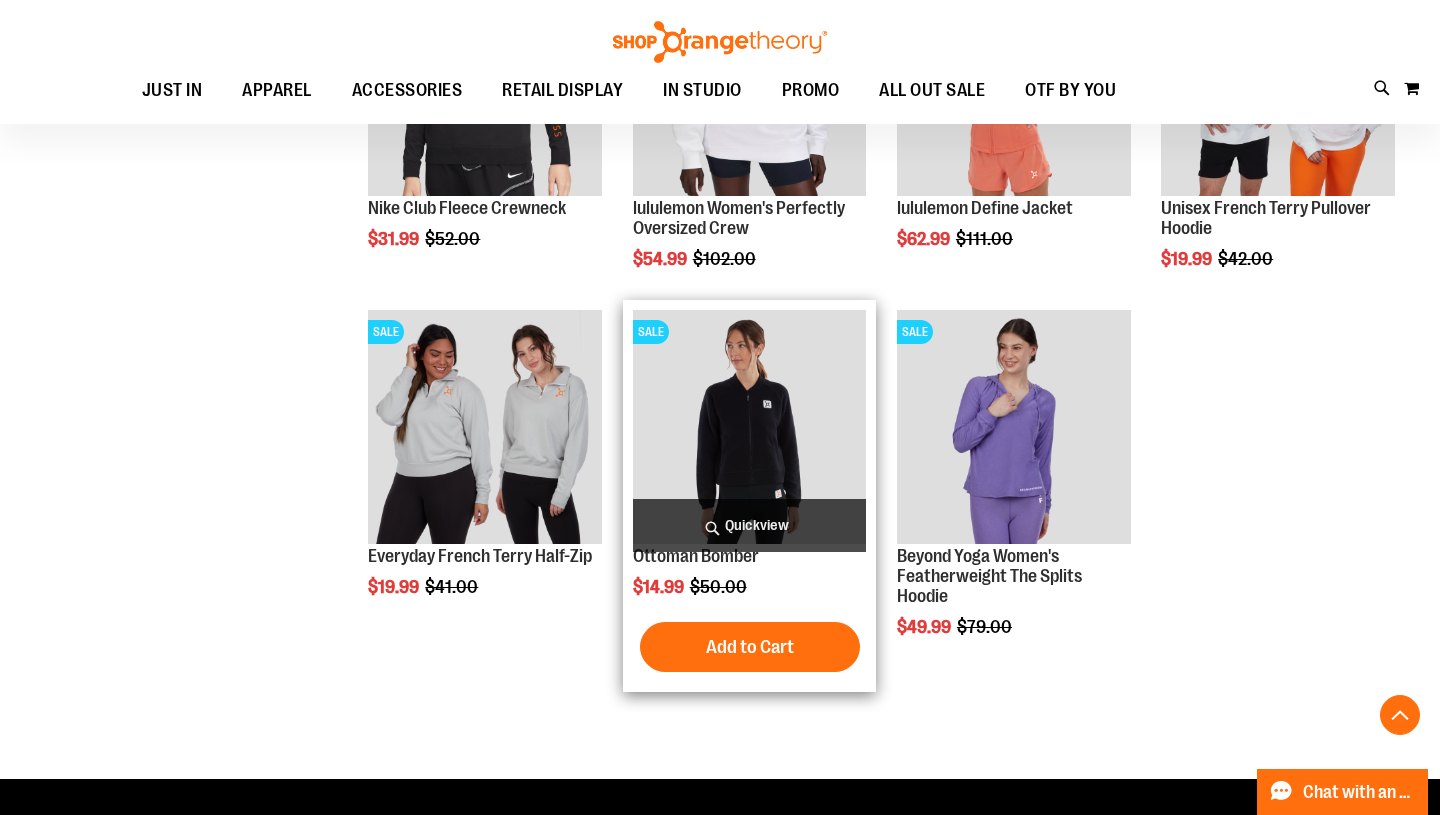 type on "**********" 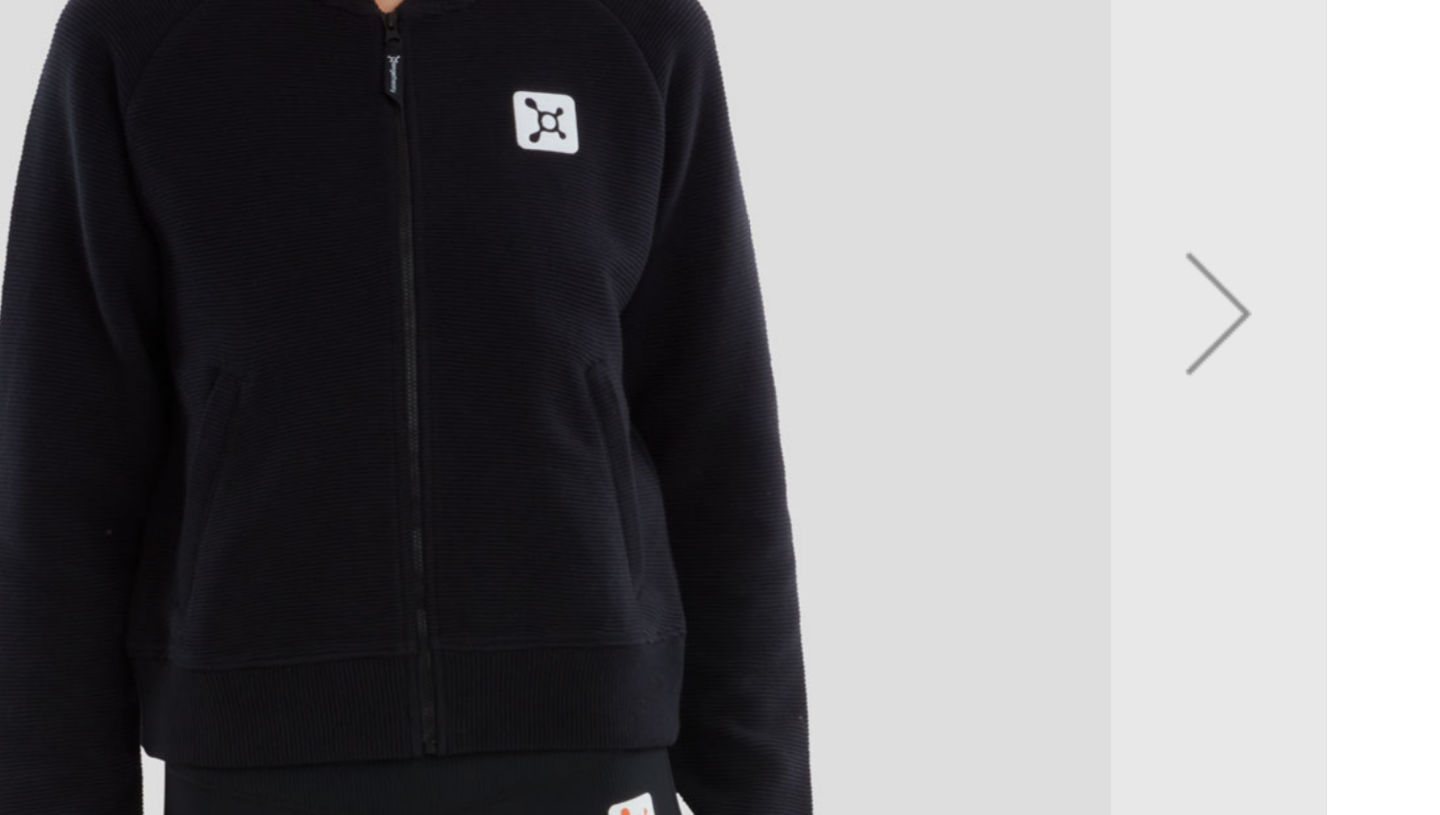 scroll, scrollTop: 8, scrollLeft: 0, axis: vertical 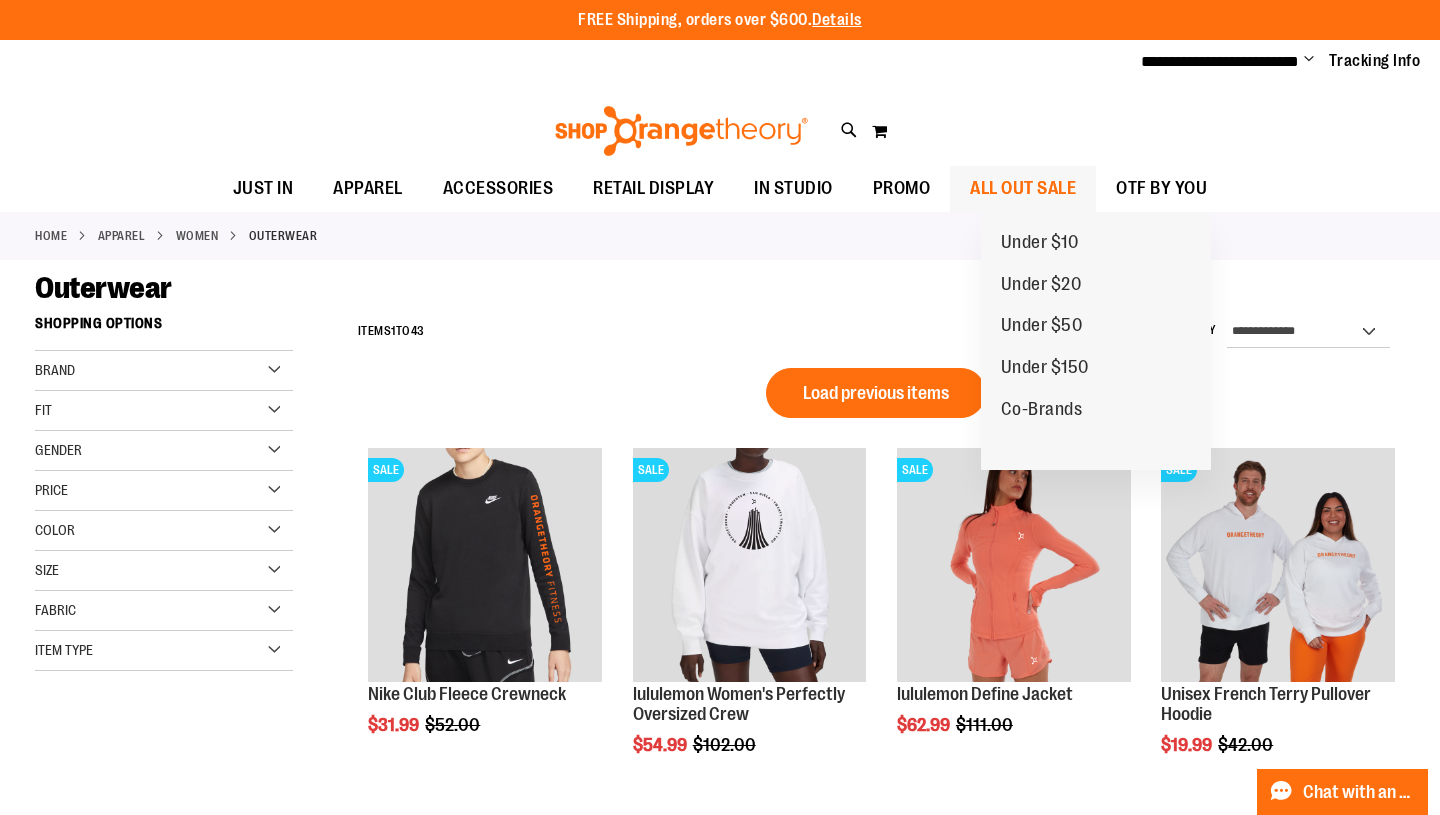 type on "**********" 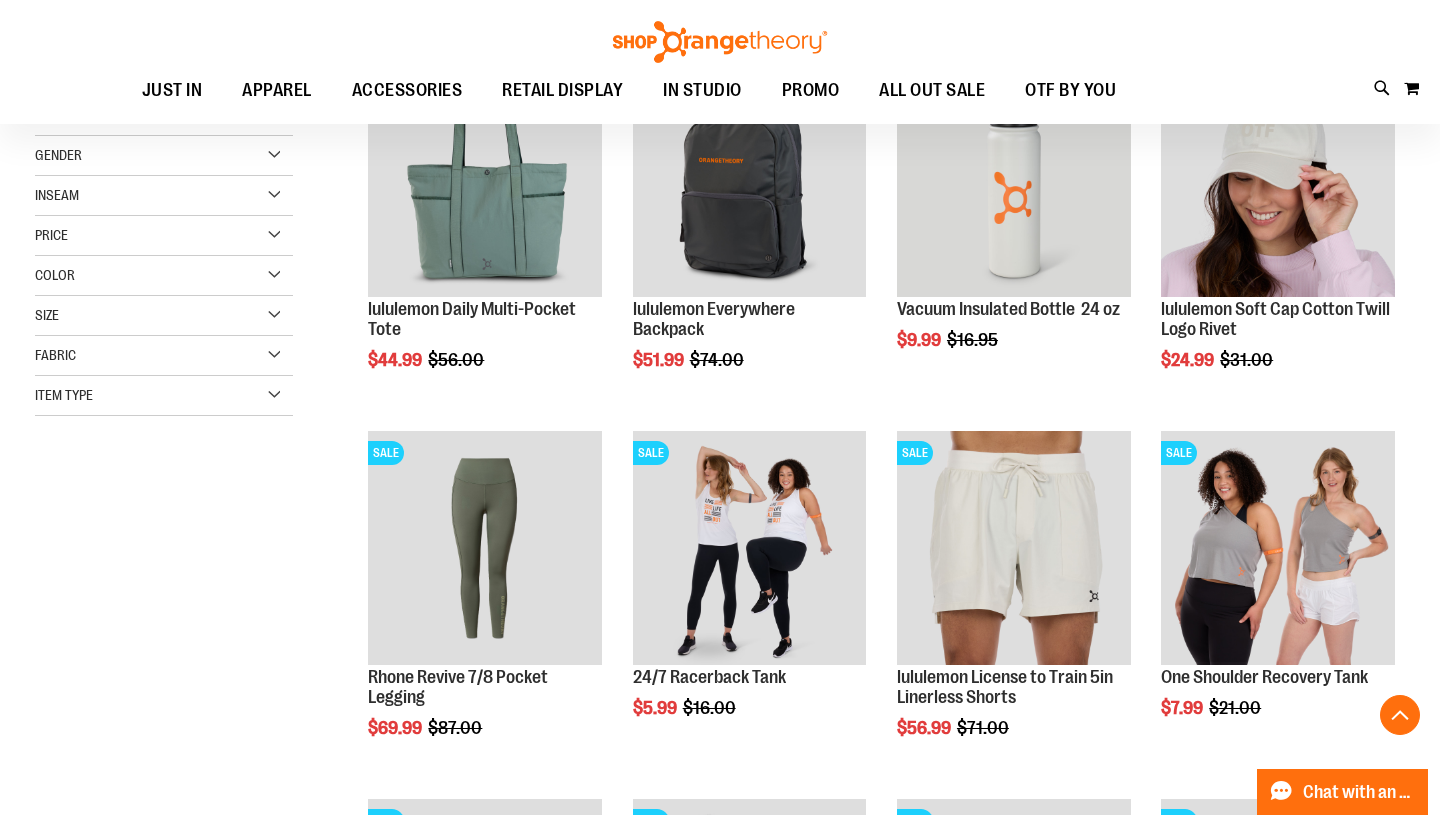 scroll, scrollTop: 350, scrollLeft: 0, axis: vertical 